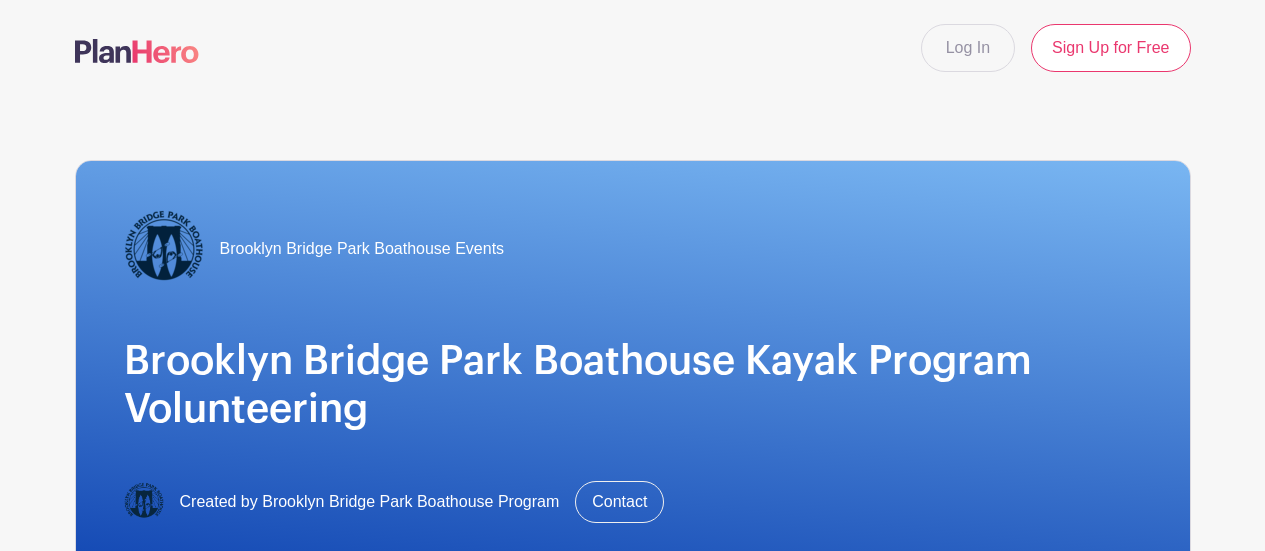 scroll, scrollTop: 0, scrollLeft: 0, axis: both 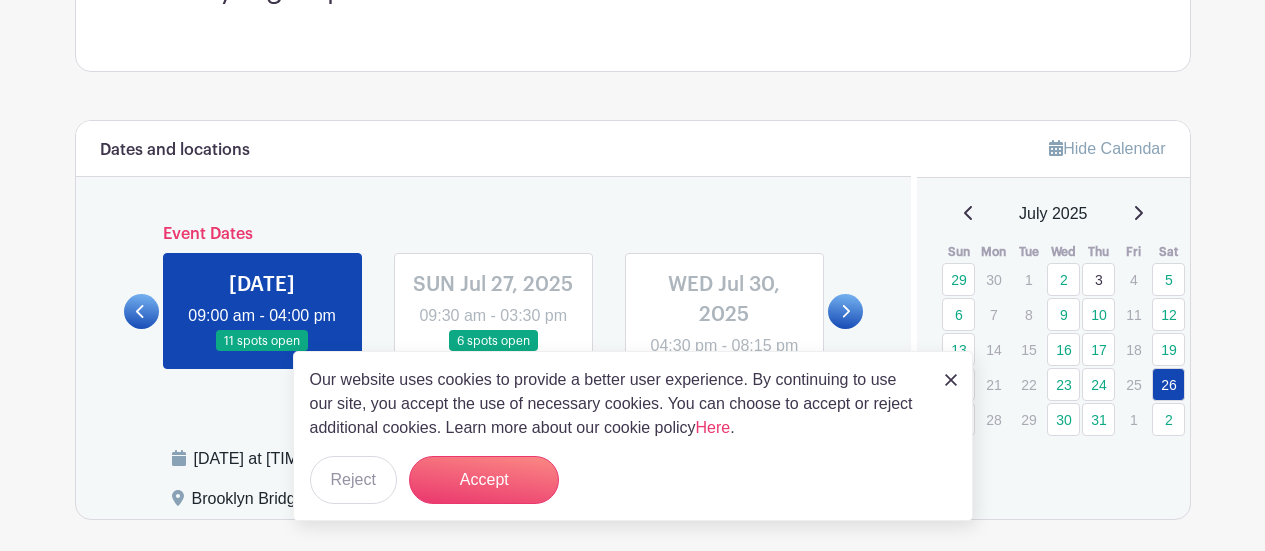 click on "Dates and locations
Event Dates
[DATE]
[TIME] - [TIME]
[NUMBER] spots open
[DATE]
[TIME] - [TIME]
[NUMBER] spots open
[DATE]
[TIME] - [TIME]
[NUMBER] spots open
[DATE]
[TIME] - [TIME]
[NUMBER] spots open
[DATE]
[TIME] - [TIME]
[NUMBER] spots open
[DATE]
[TIME] - [TIME]
[NUMBER] spots open" at bounding box center (494, 319) 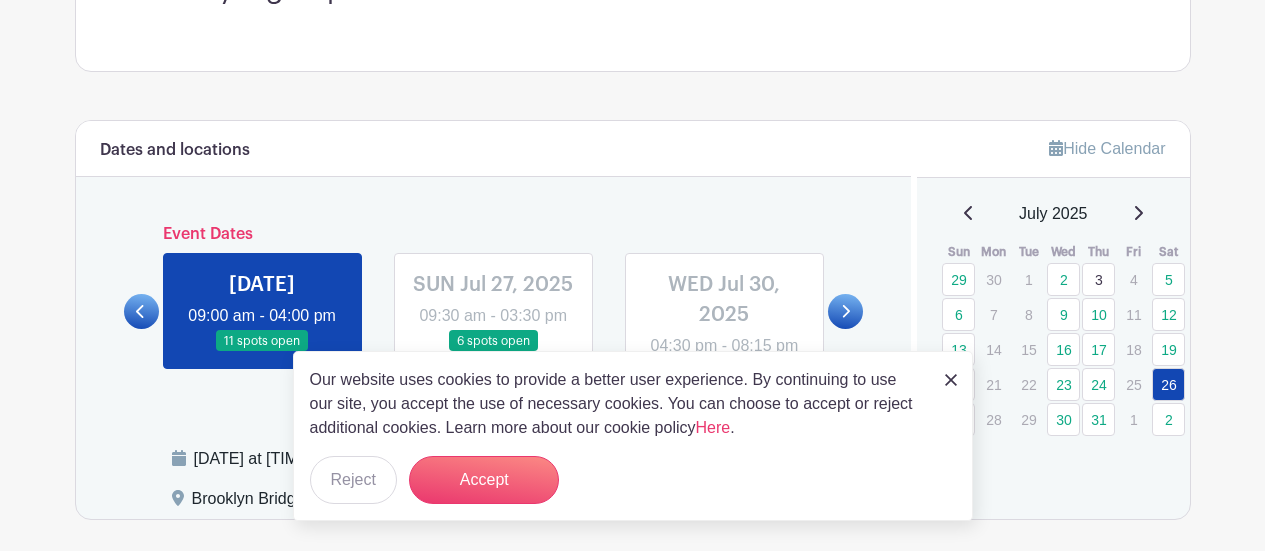 click on "July 2025" at bounding box center (1053, 214) 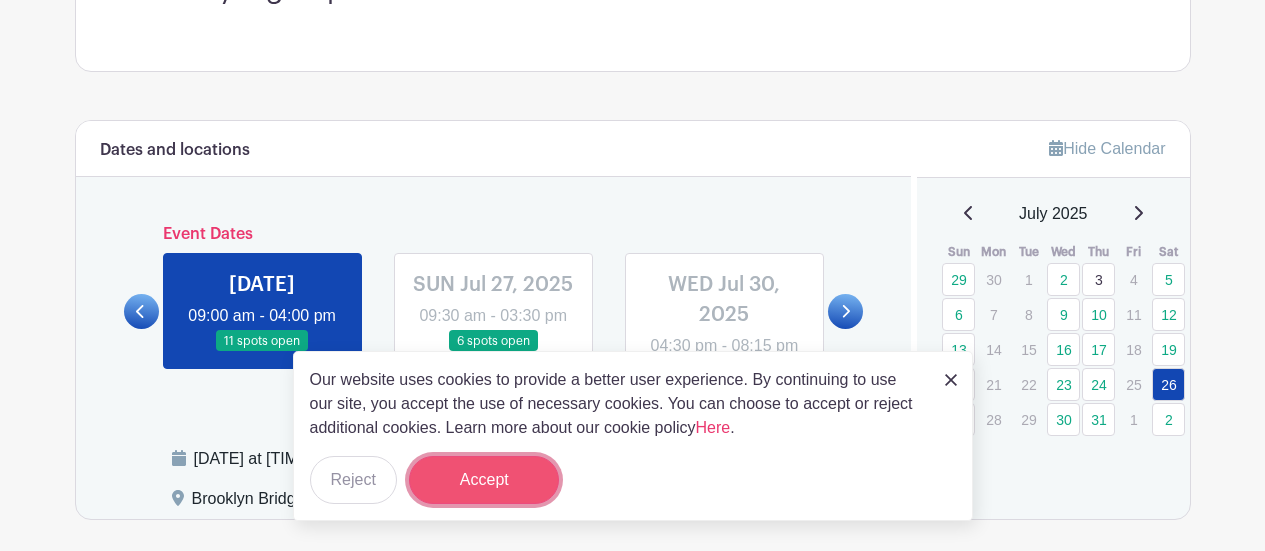 click on "Accept" at bounding box center [484, 480] 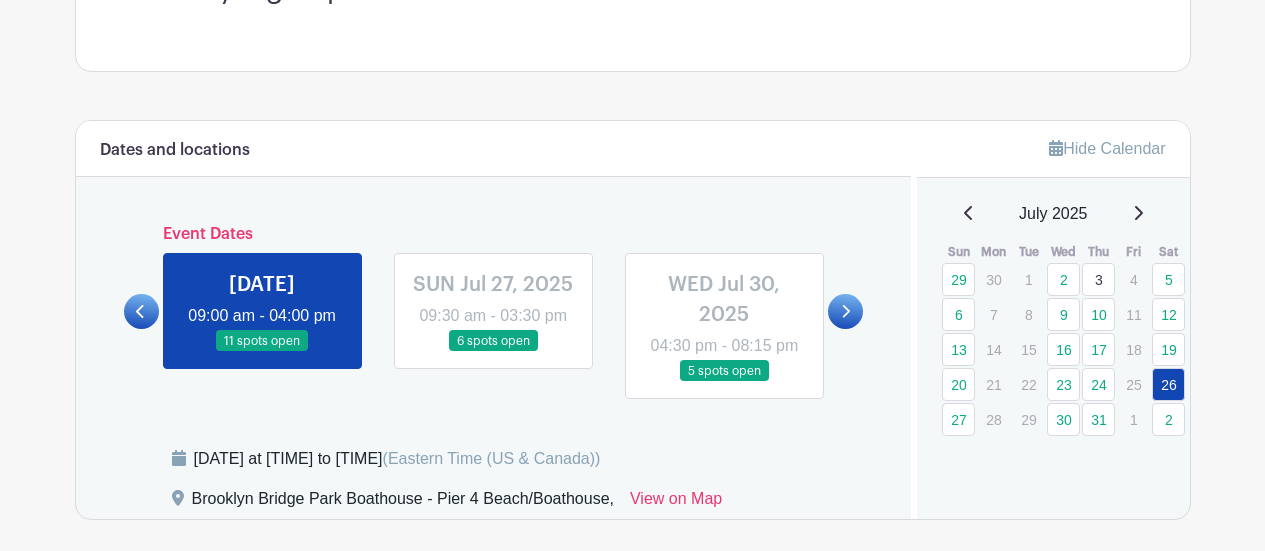 click 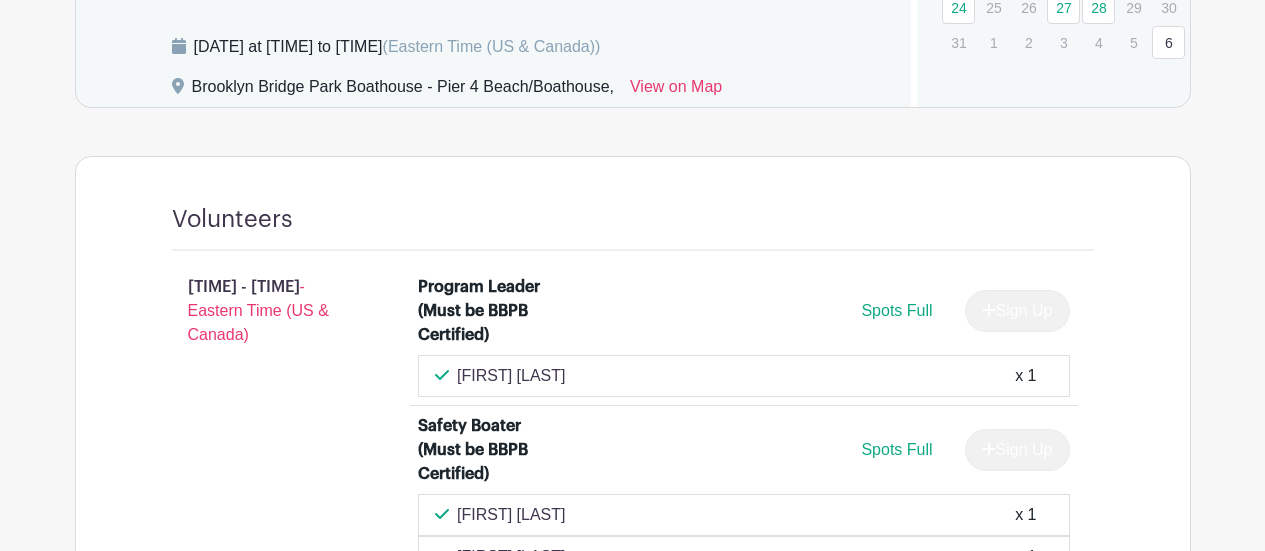 scroll, scrollTop: 1228, scrollLeft: 0, axis: vertical 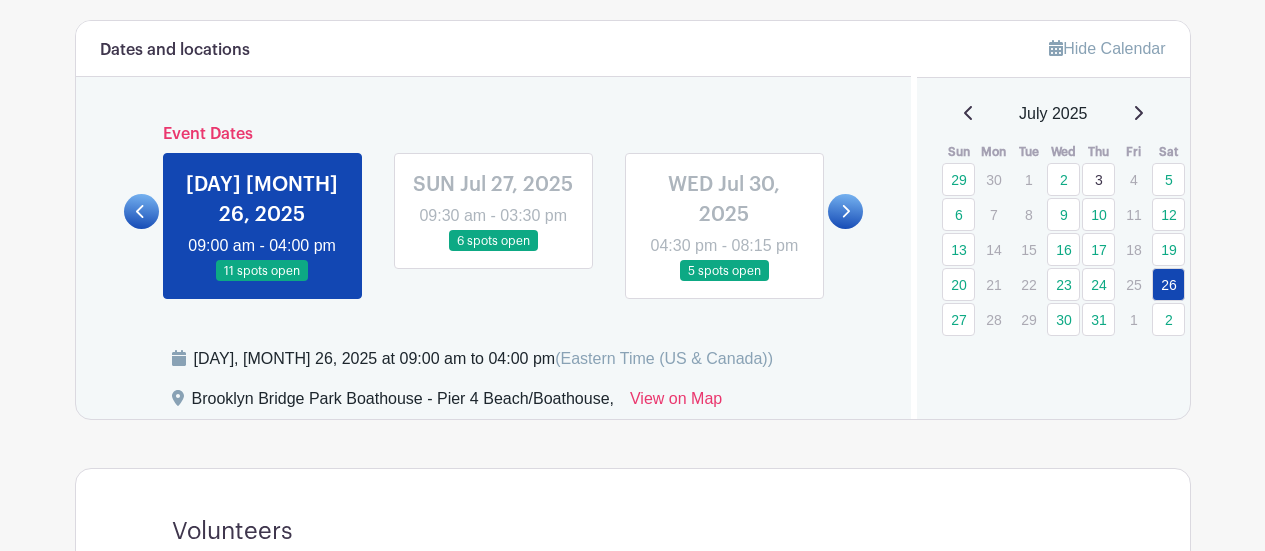 click 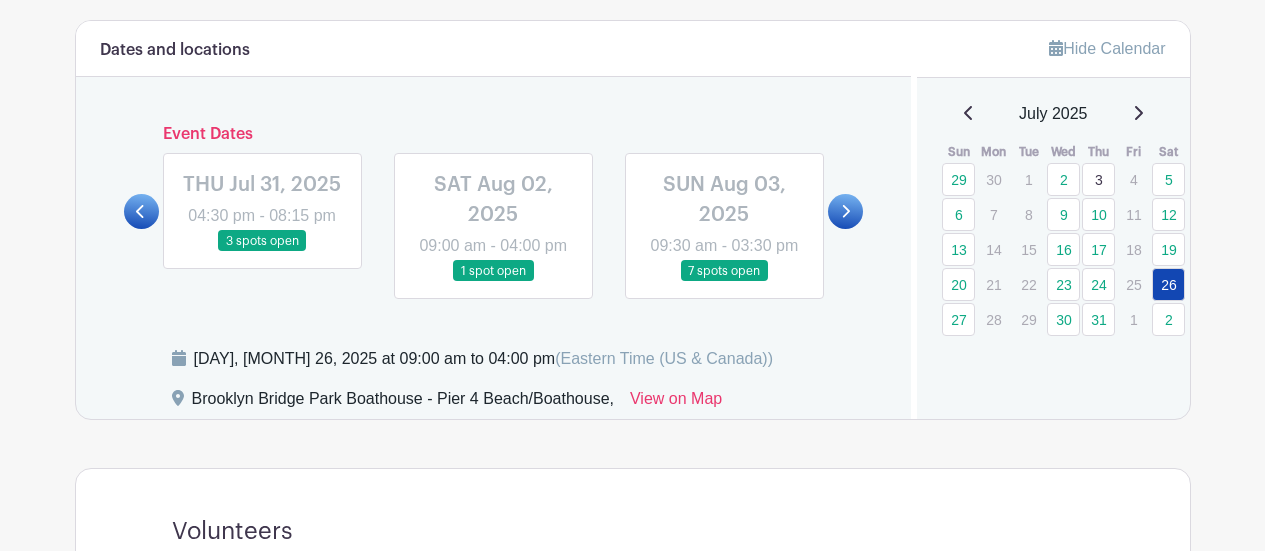 click 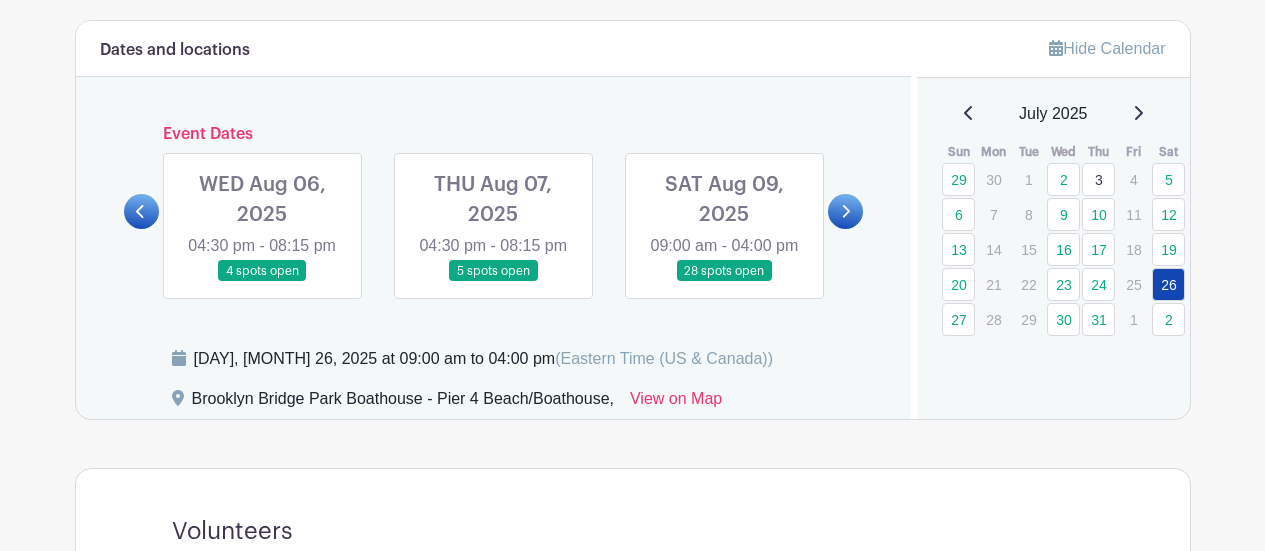 click 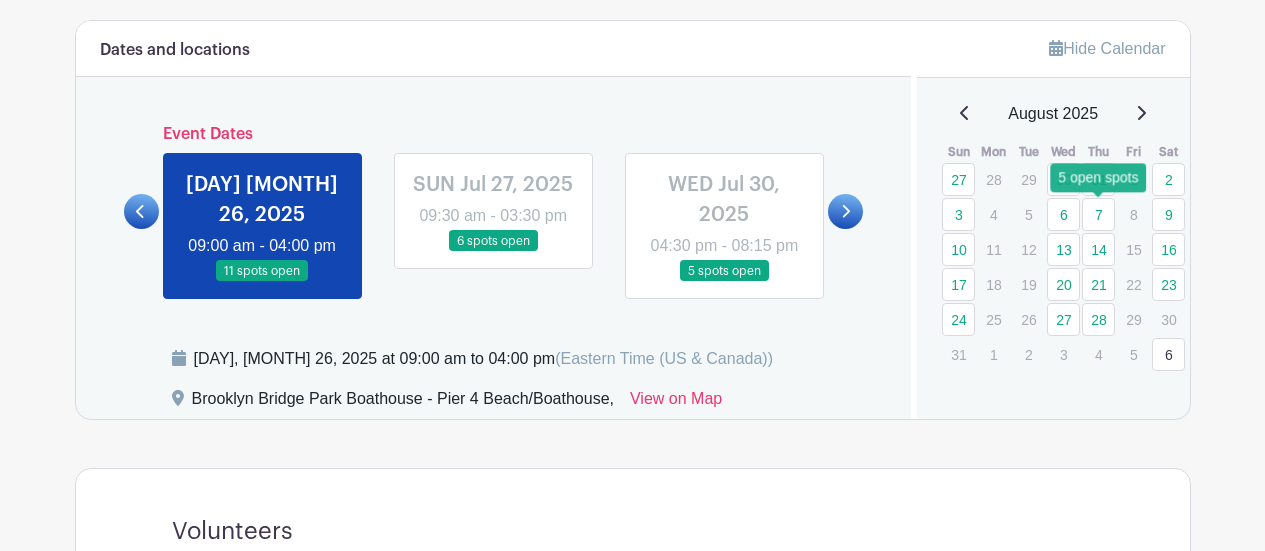 click on "7" at bounding box center (1098, 214) 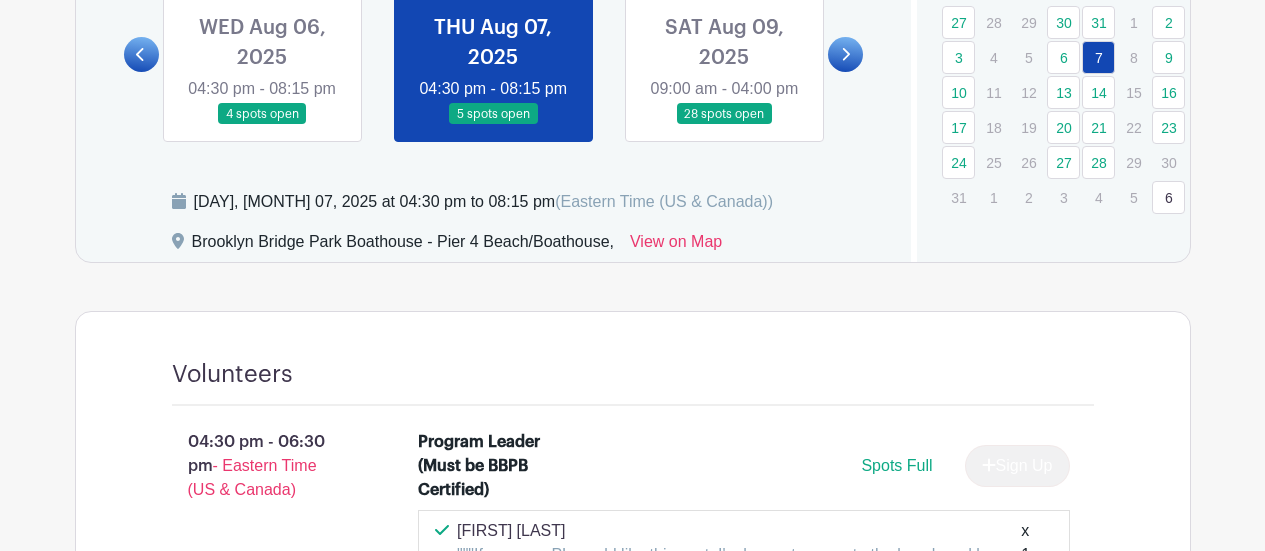 scroll, scrollTop: 928, scrollLeft: 0, axis: vertical 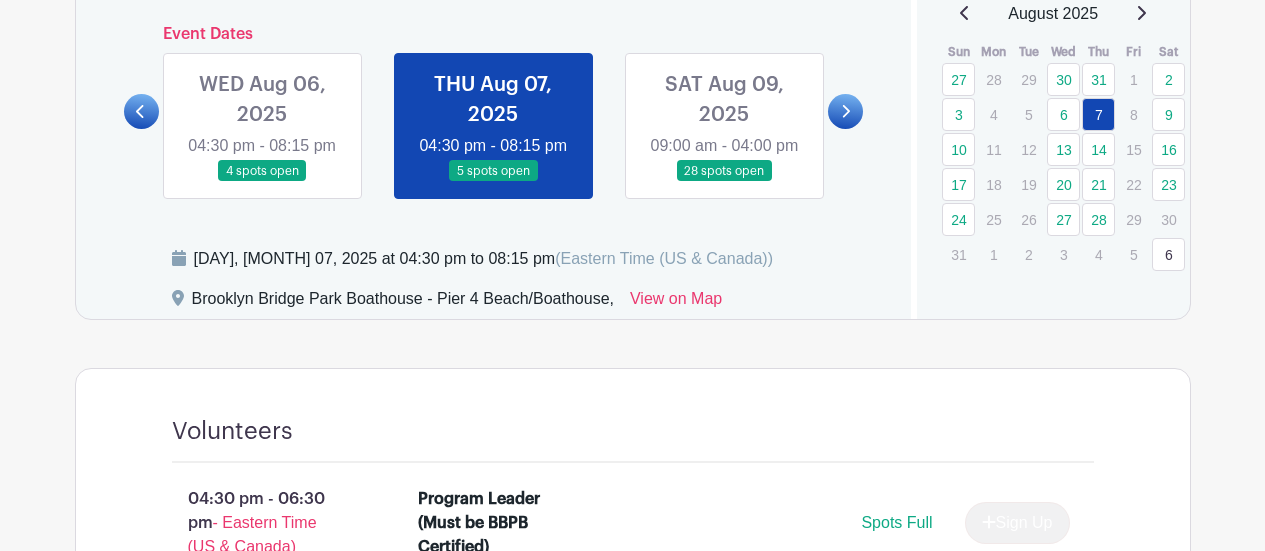 click at bounding box center [724, 182] 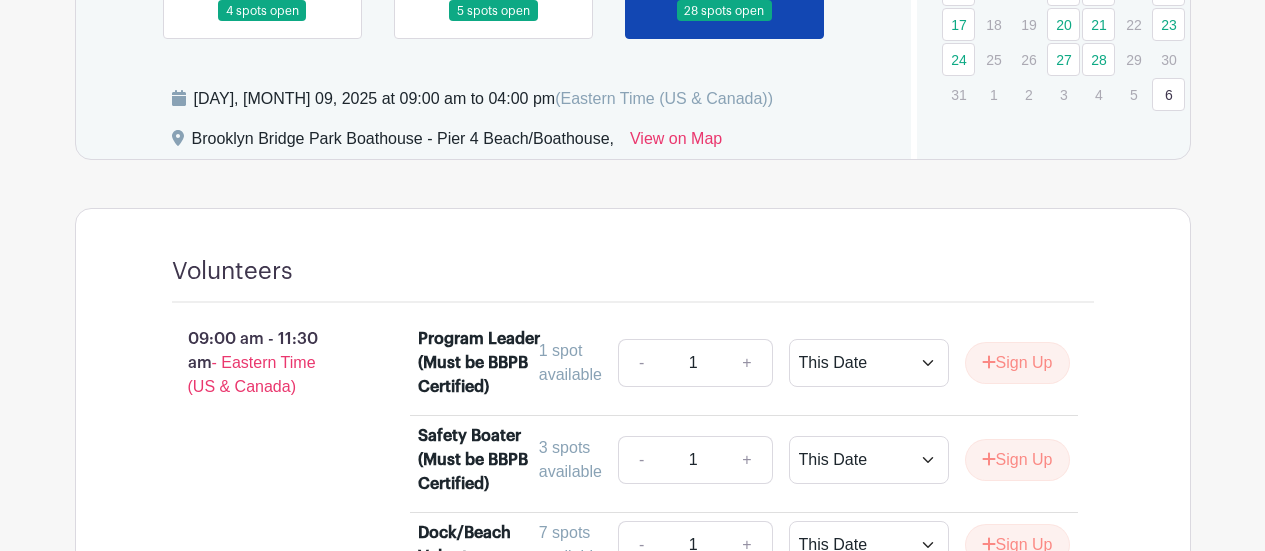 scroll, scrollTop: 1079, scrollLeft: 0, axis: vertical 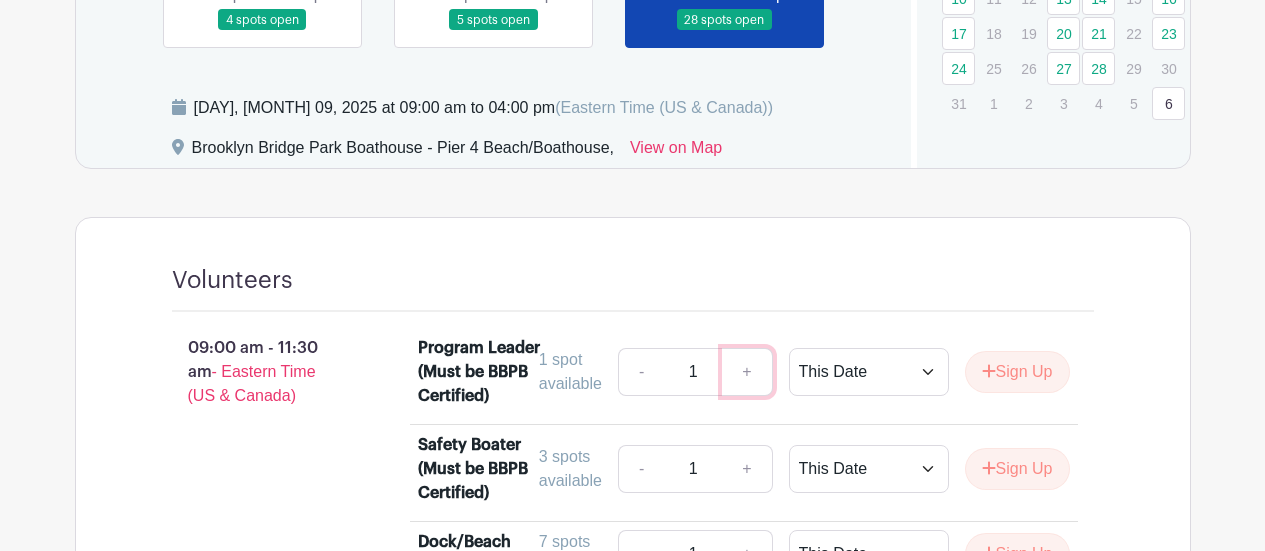 click on "+" at bounding box center [747, 372] 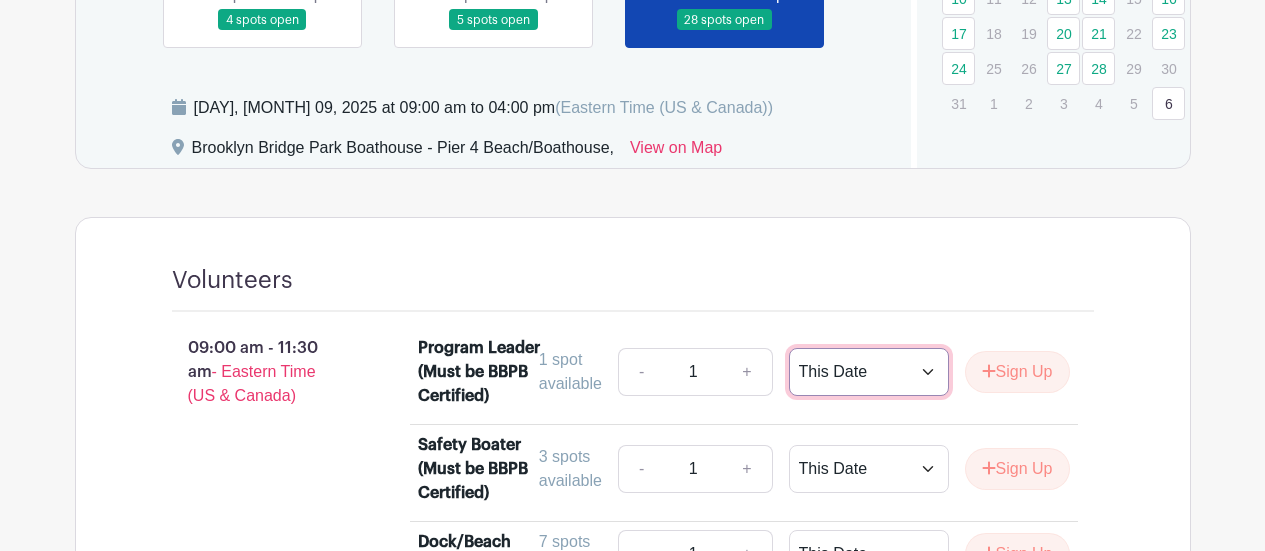 click on "This Date
Select Dates" at bounding box center [869, 372] 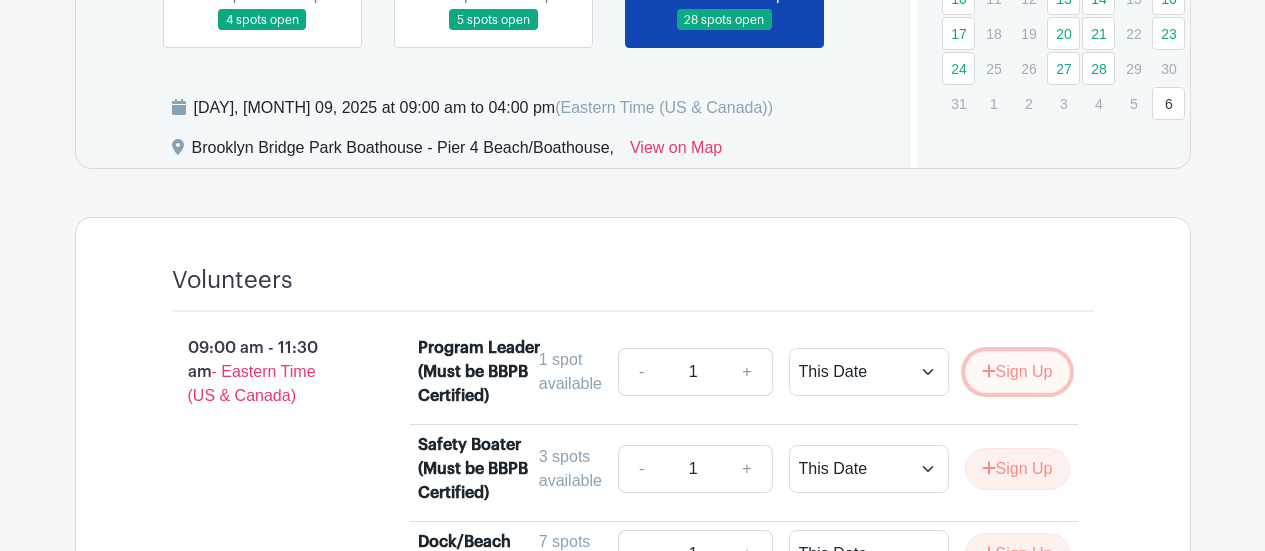 click on "Sign Up" at bounding box center [1017, 372] 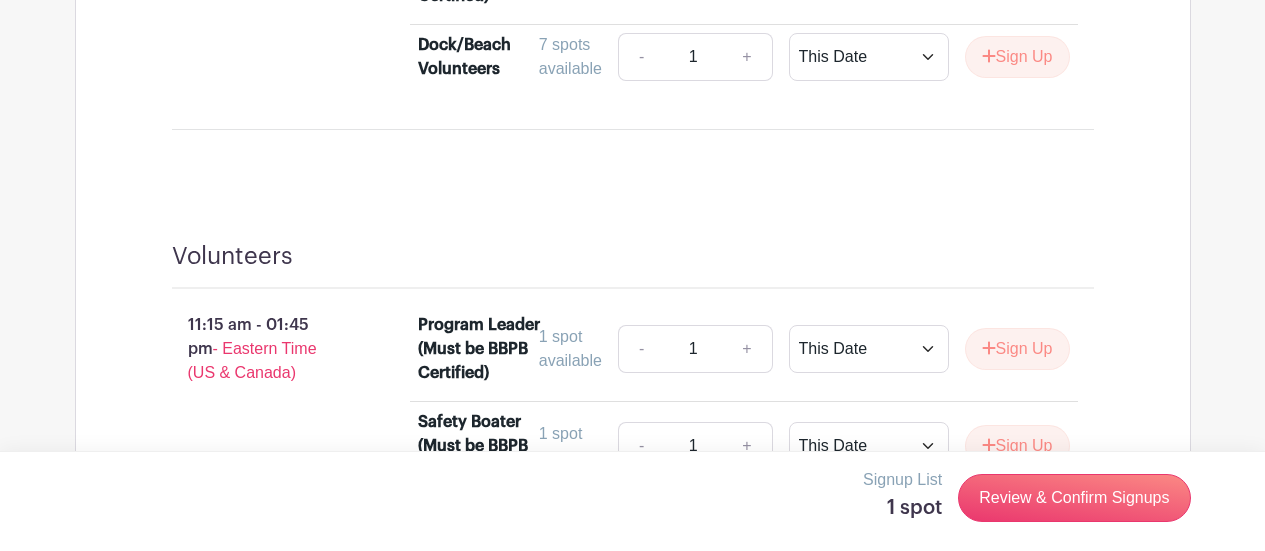 scroll, scrollTop: 1179, scrollLeft: 0, axis: vertical 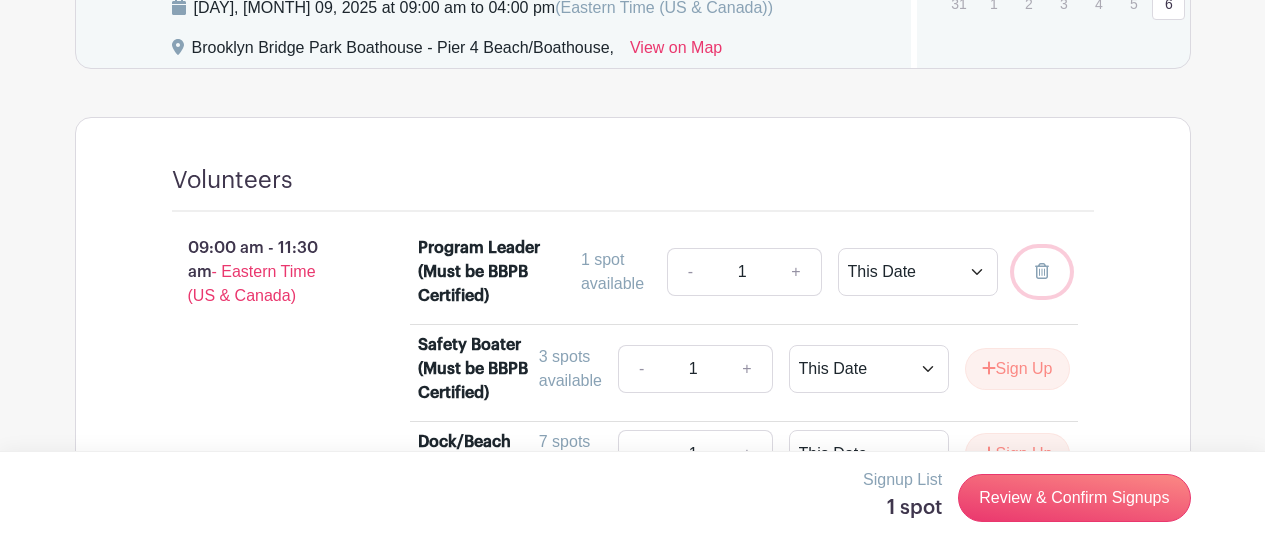 click 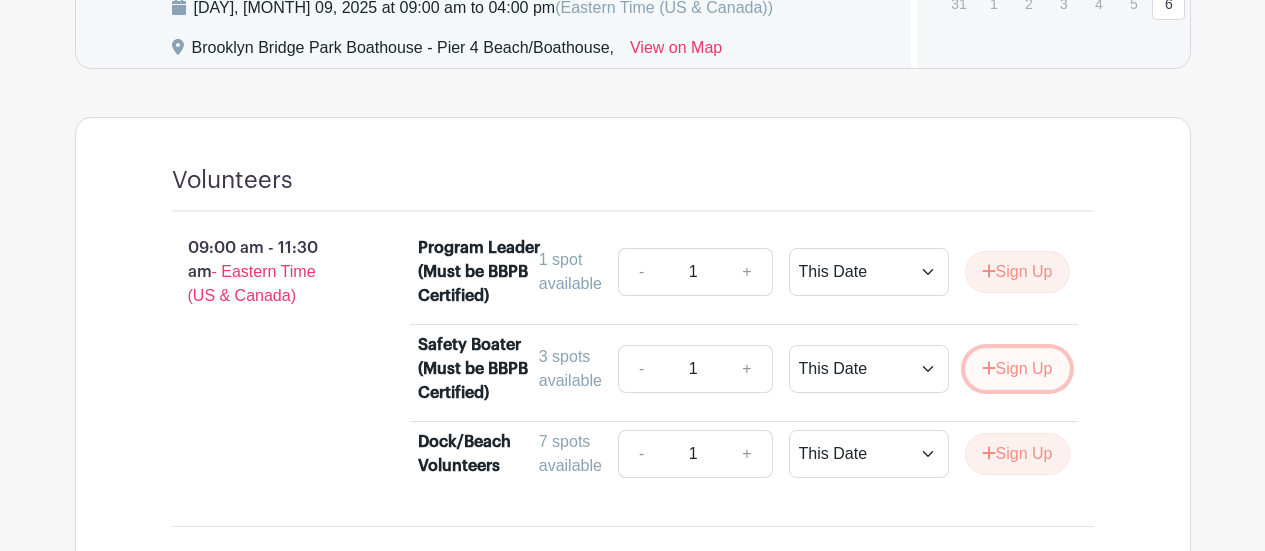 click on "Sign Up" at bounding box center (1017, 369) 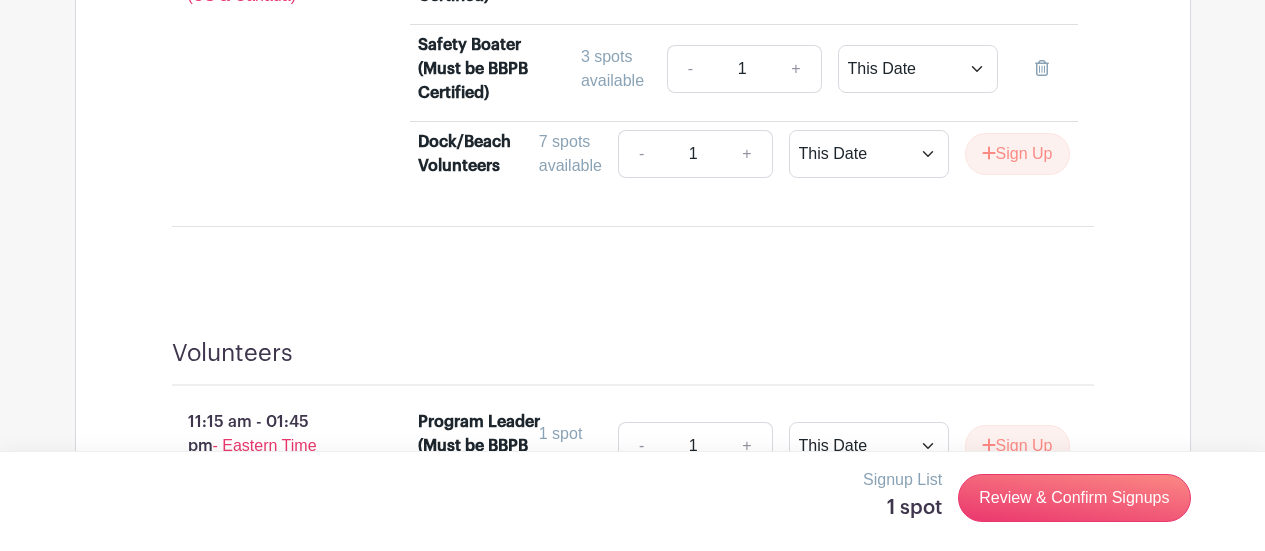 scroll, scrollTop: 1579, scrollLeft: 0, axis: vertical 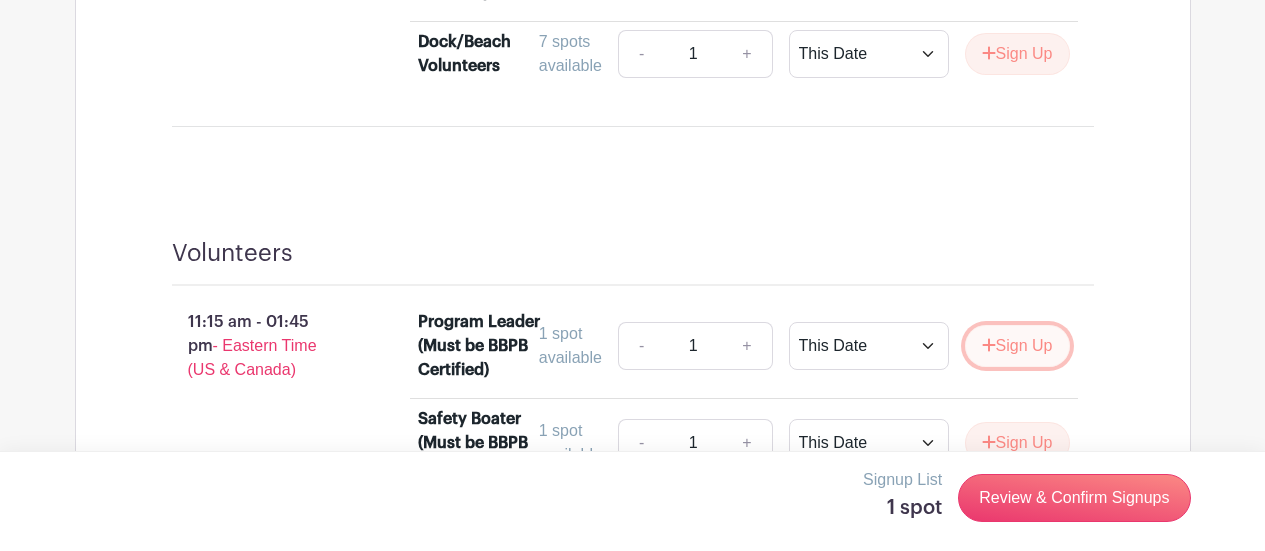 click on "Sign Up" at bounding box center [1017, 346] 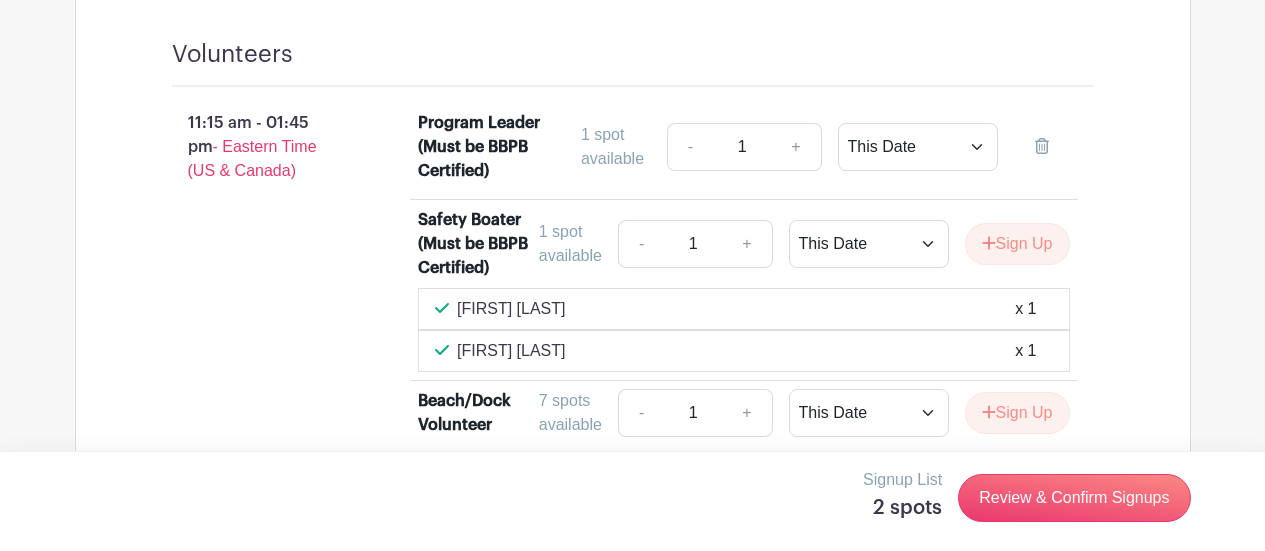scroll, scrollTop: 1779, scrollLeft: 0, axis: vertical 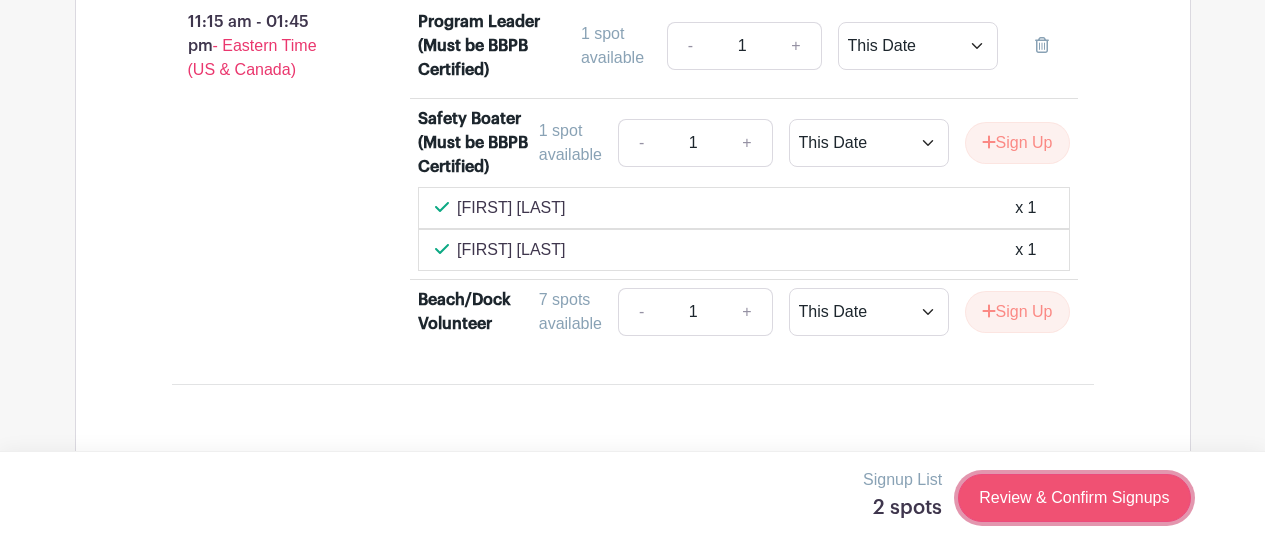 click on "Review & Confirm Signups" at bounding box center [1074, 498] 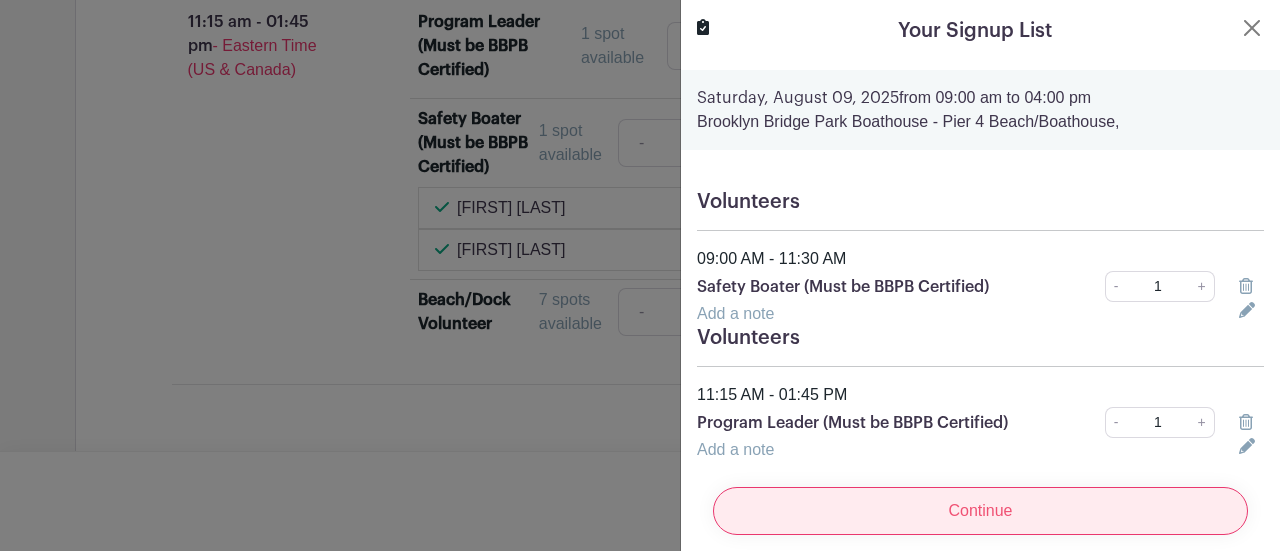 click on "Continue" at bounding box center [980, 511] 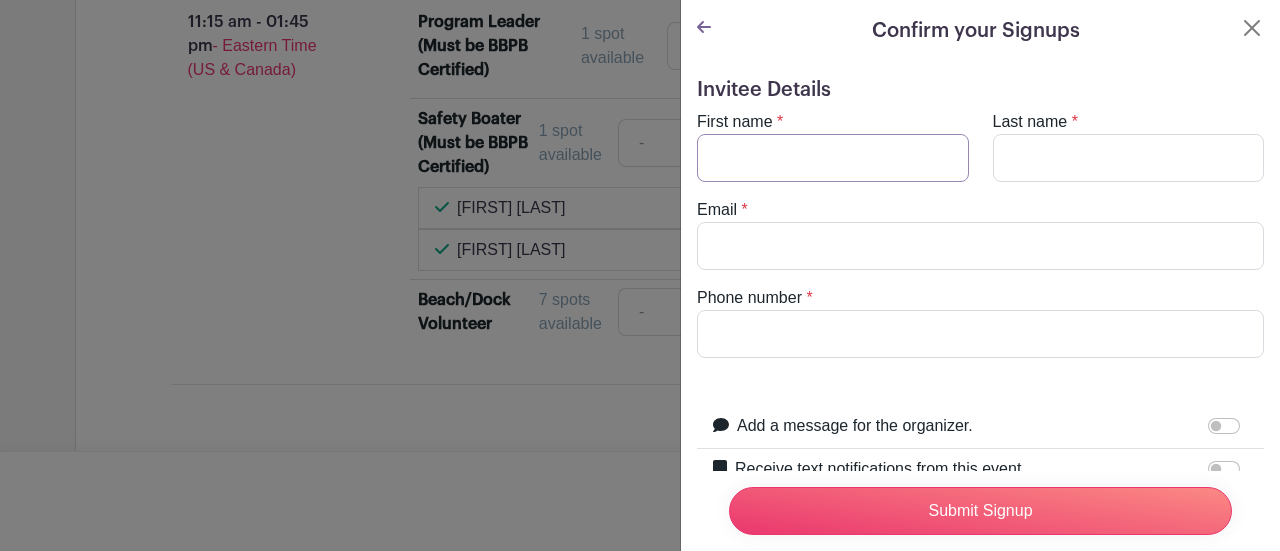 click on "First name" at bounding box center [833, 158] 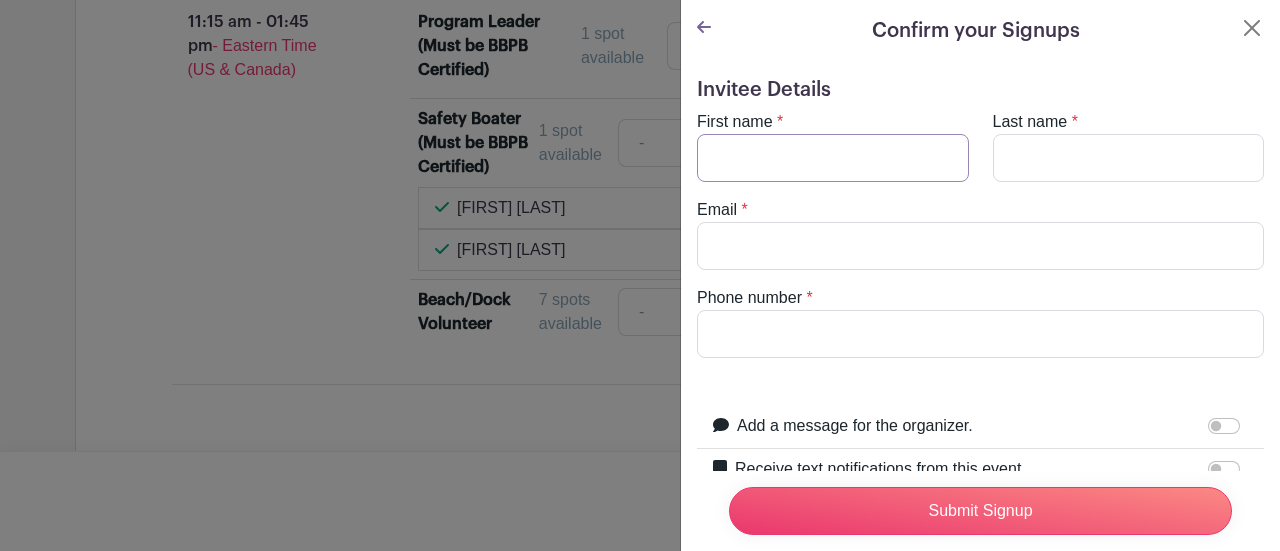 type on "Dawn" 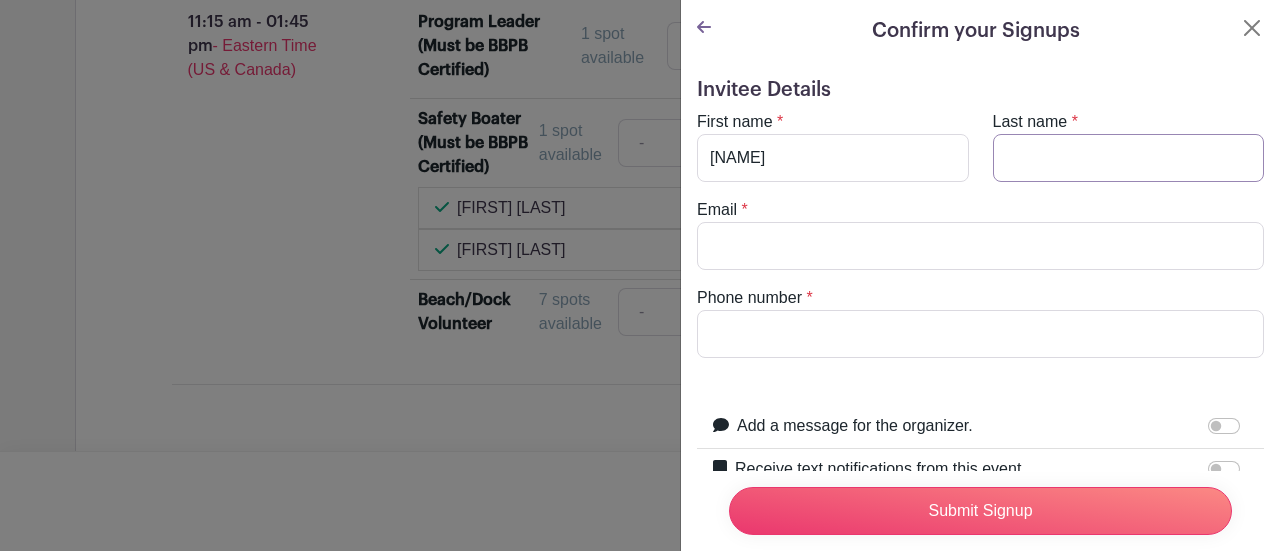 type on "Brekke" 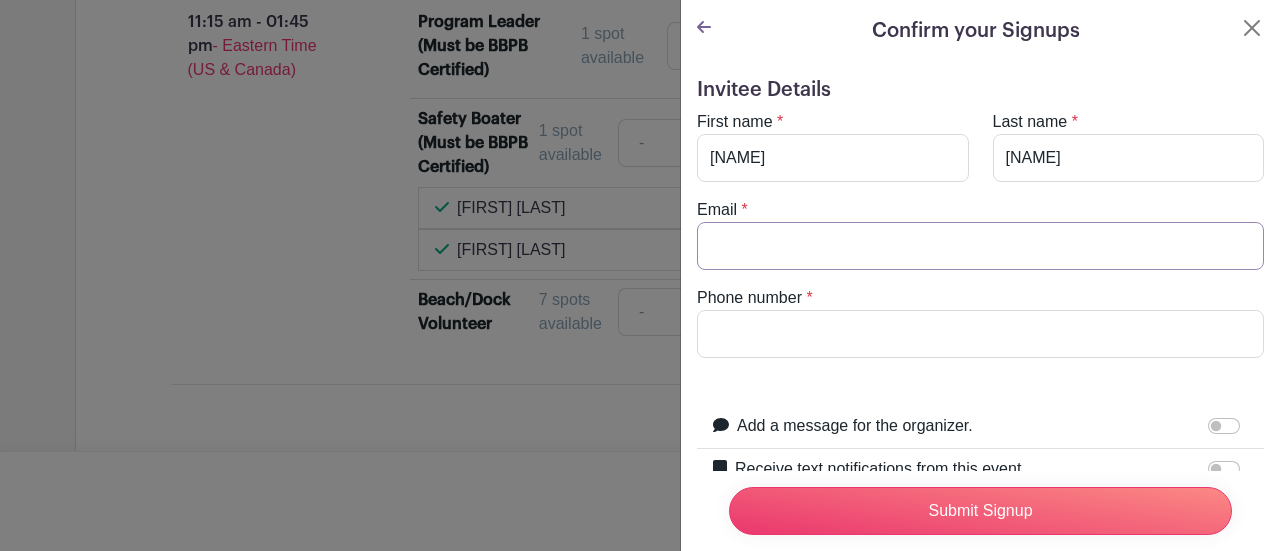 type on "dawn.brekke@gmail.com" 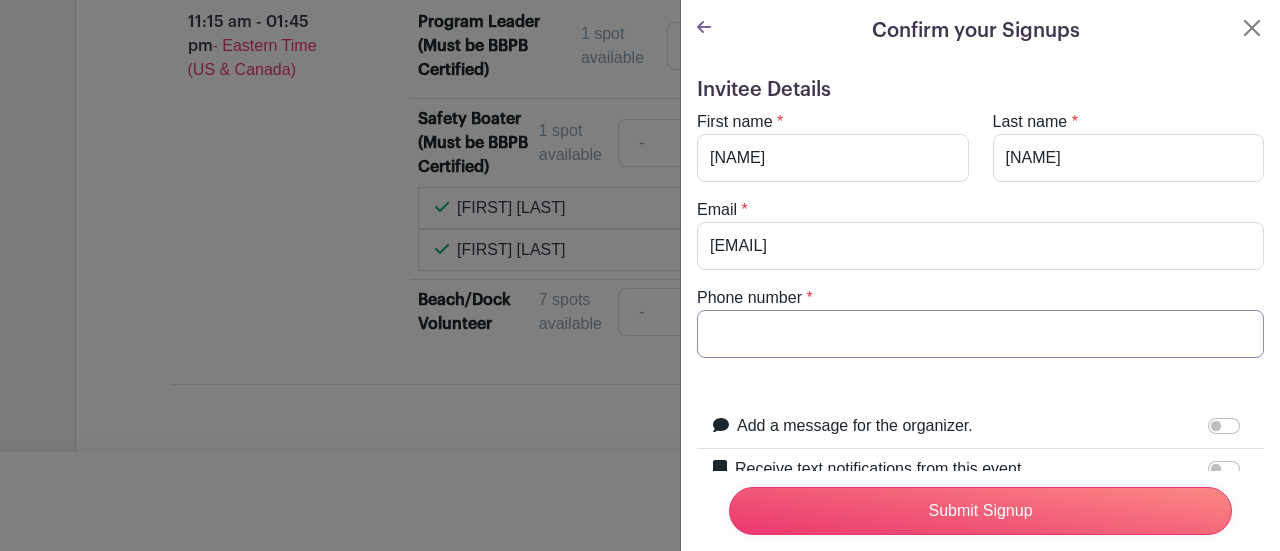type on "5169244924" 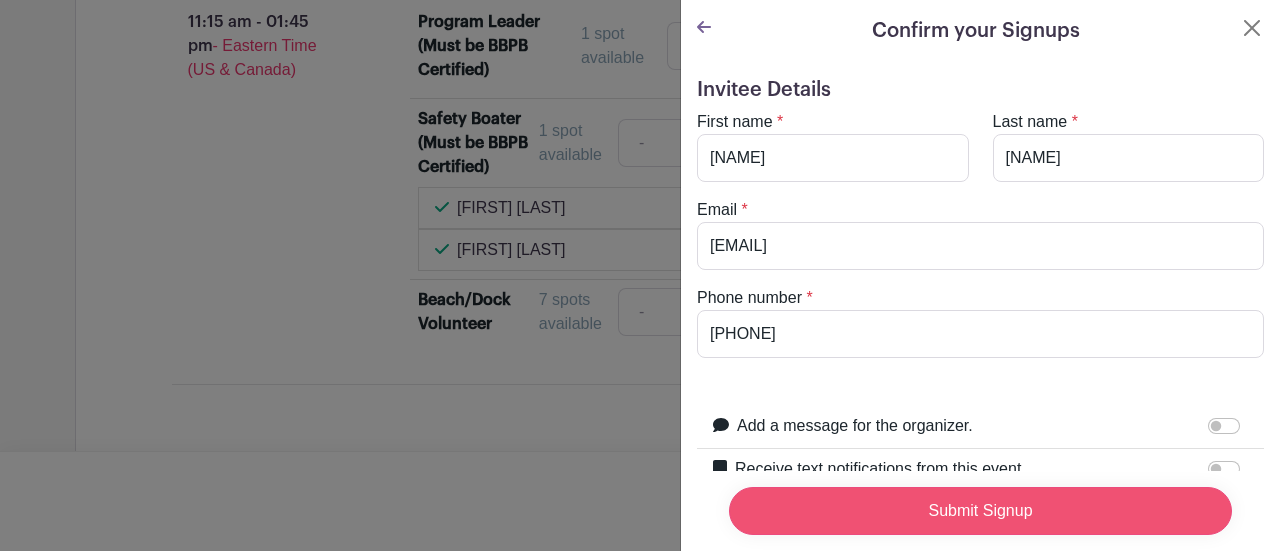 click on "Submit Signup" at bounding box center (980, 511) 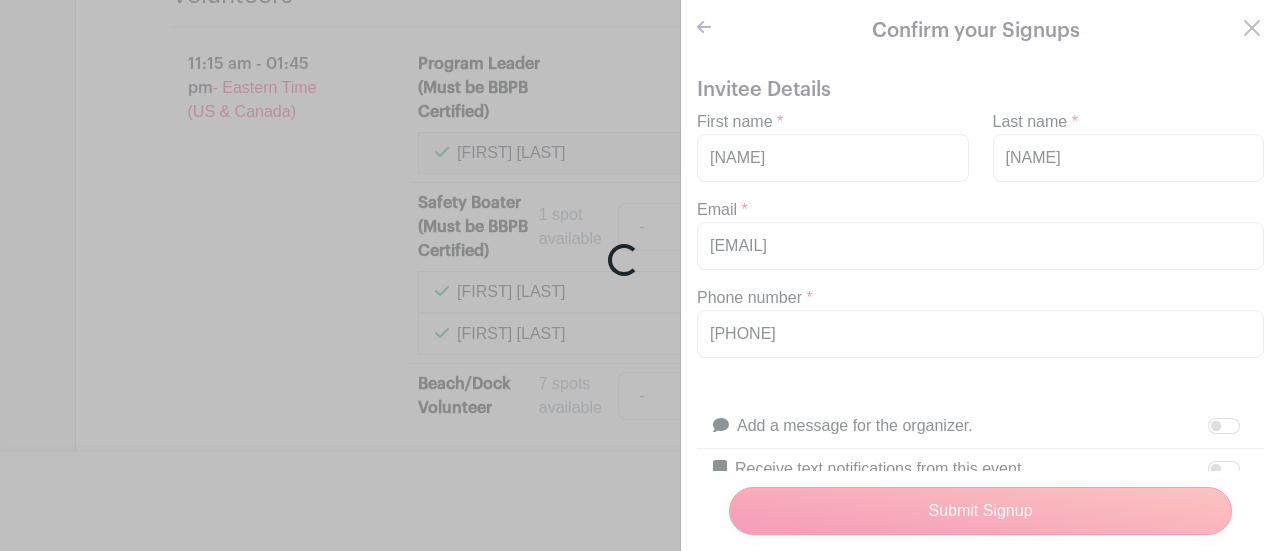 scroll, scrollTop: 1921, scrollLeft: 0, axis: vertical 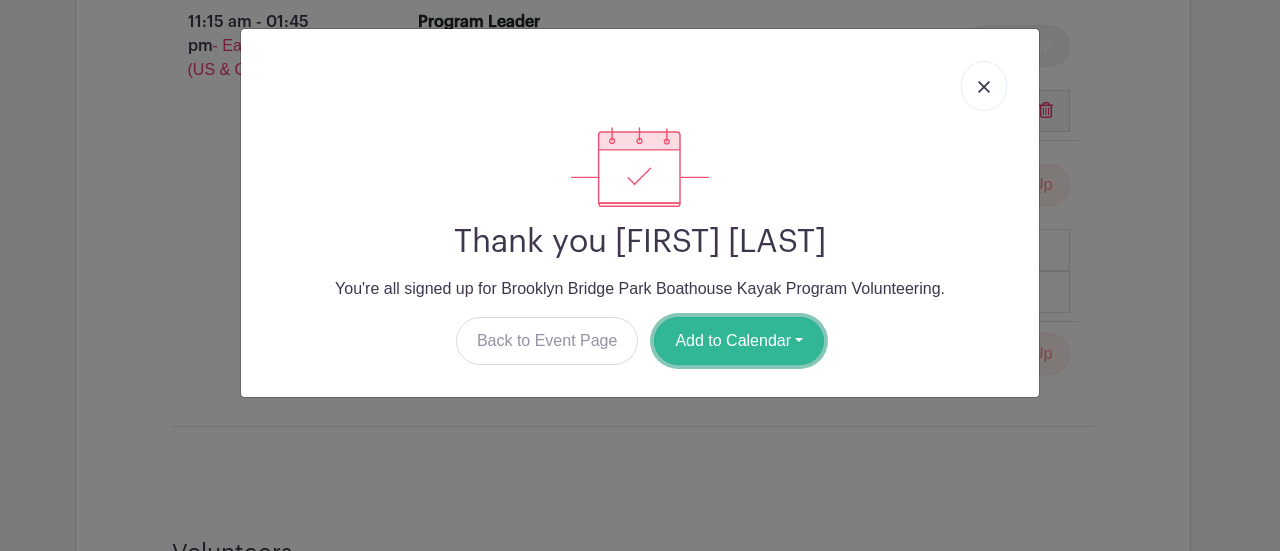 click on "Add to Calendar" at bounding box center [739, 341] 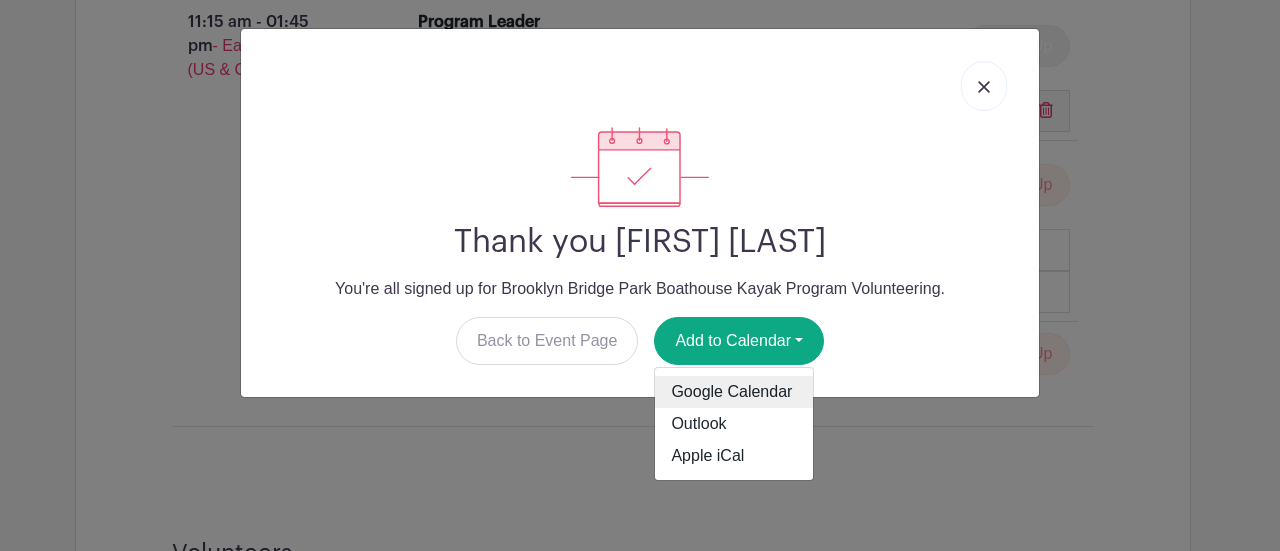 click on "Google Calendar" at bounding box center (734, 392) 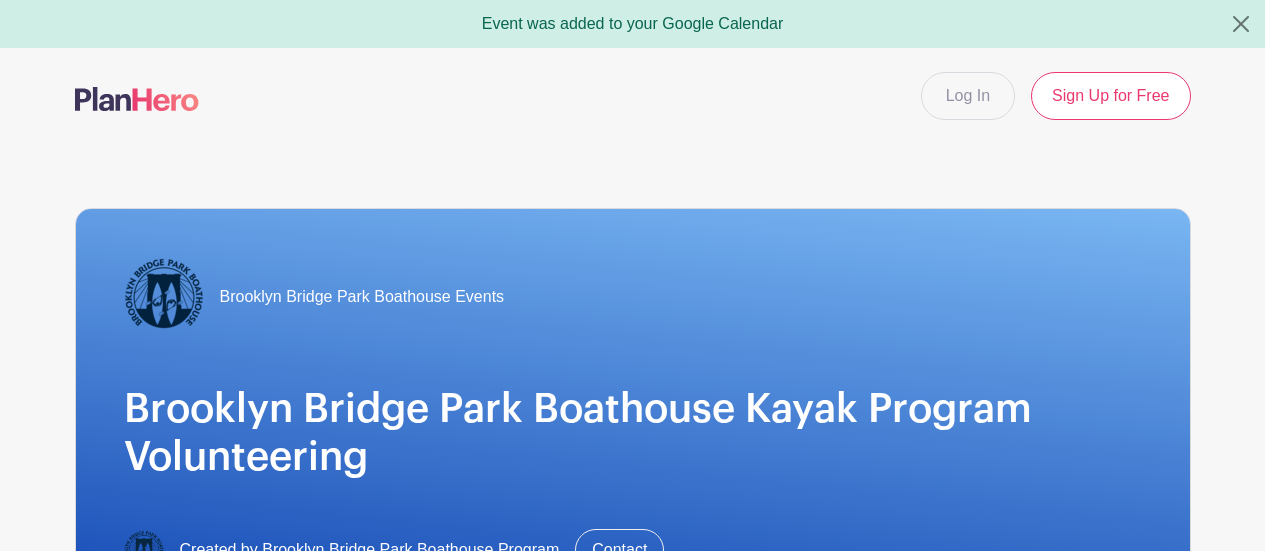 scroll, scrollTop: 0, scrollLeft: 0, axis: both 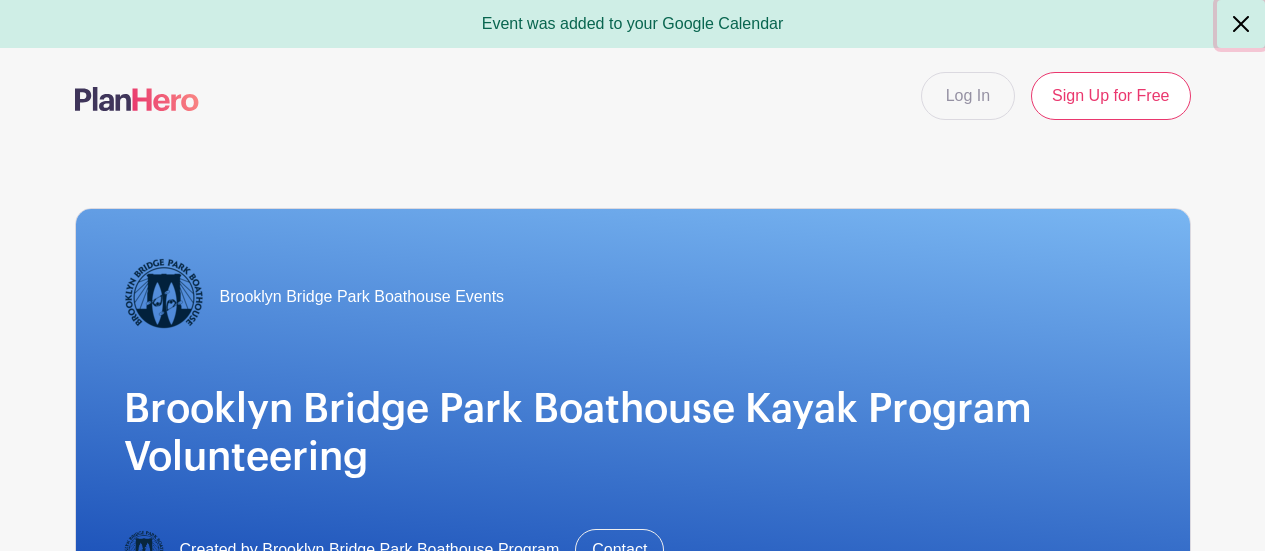 click at bounding box center (1241, 24) 